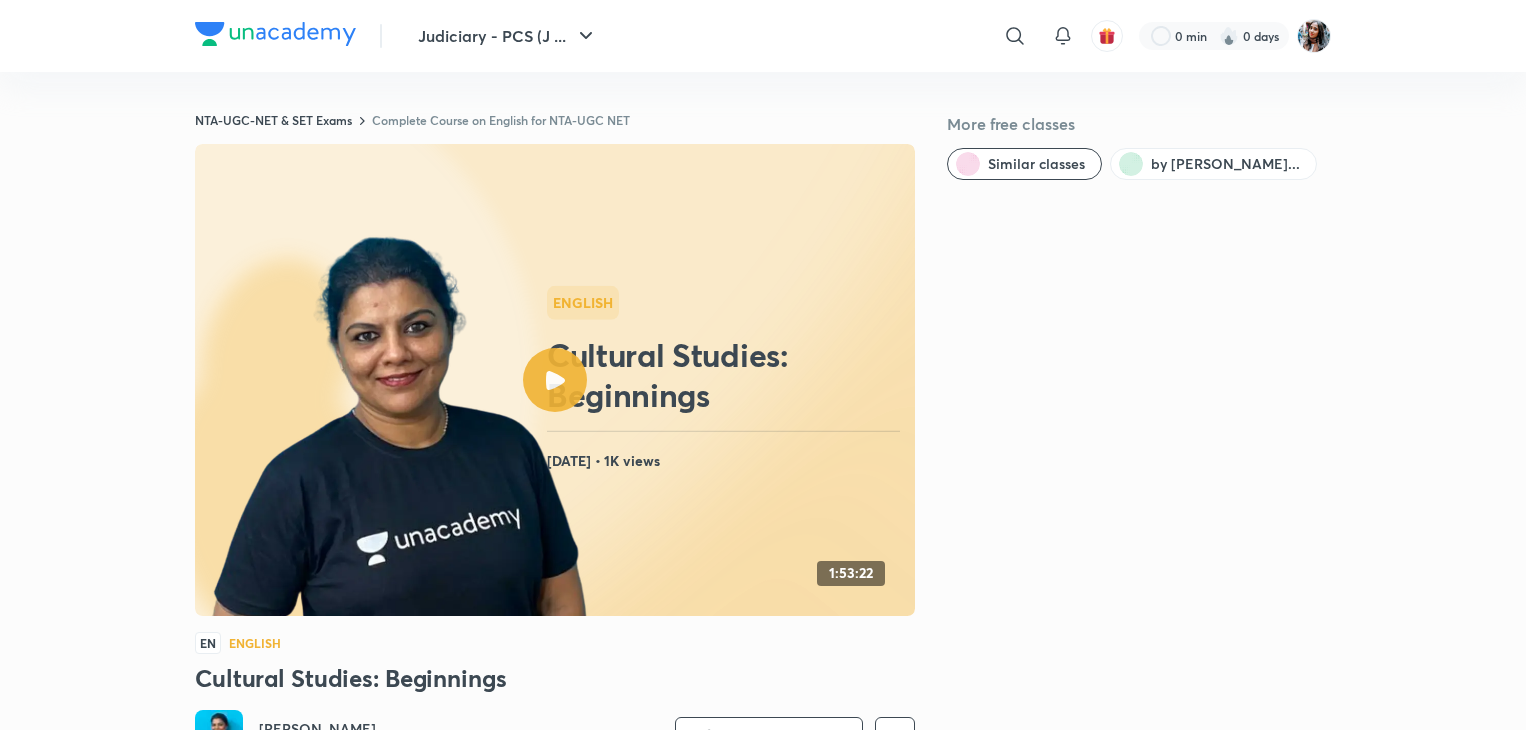 scroll, scrollTop: 0, scrollLeft: 0, axis: both 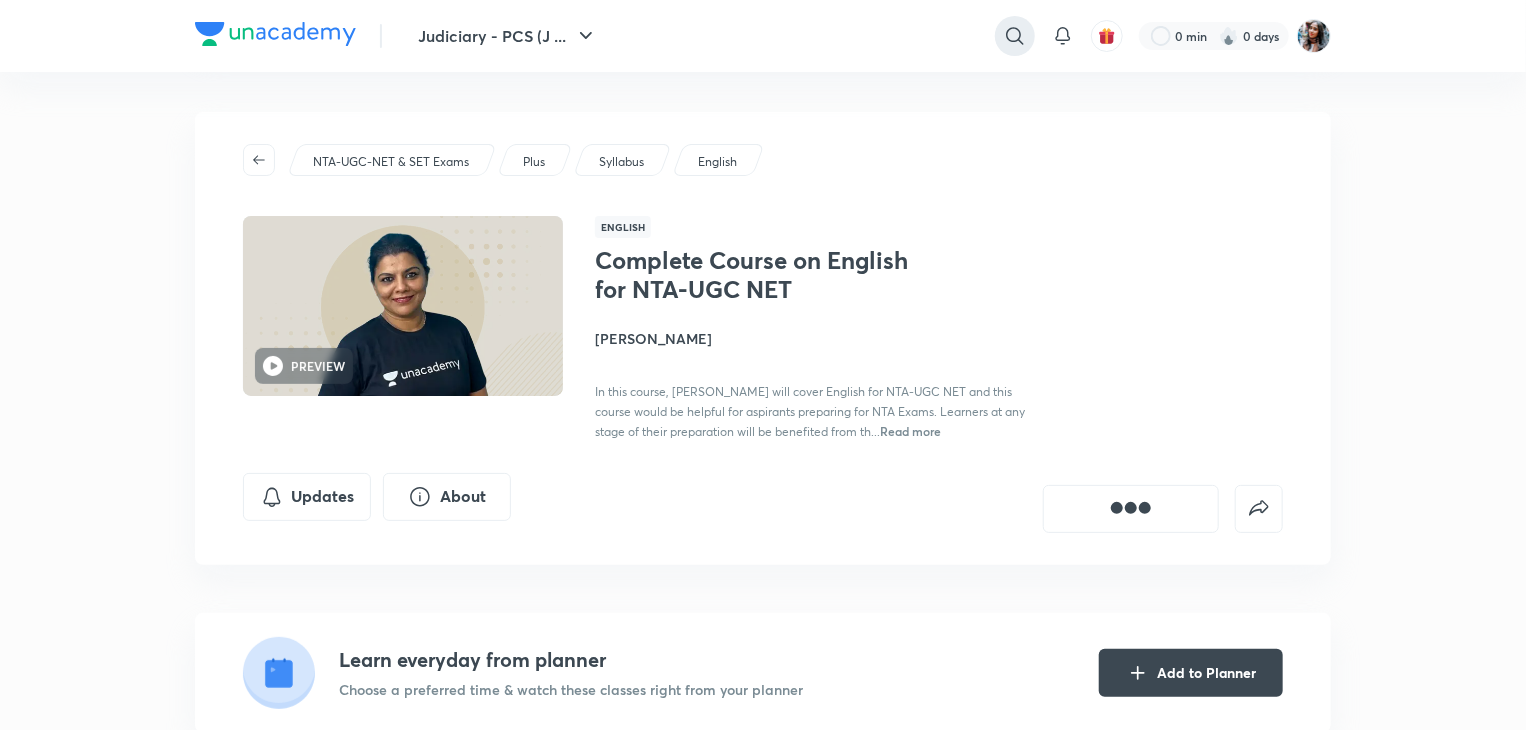 click 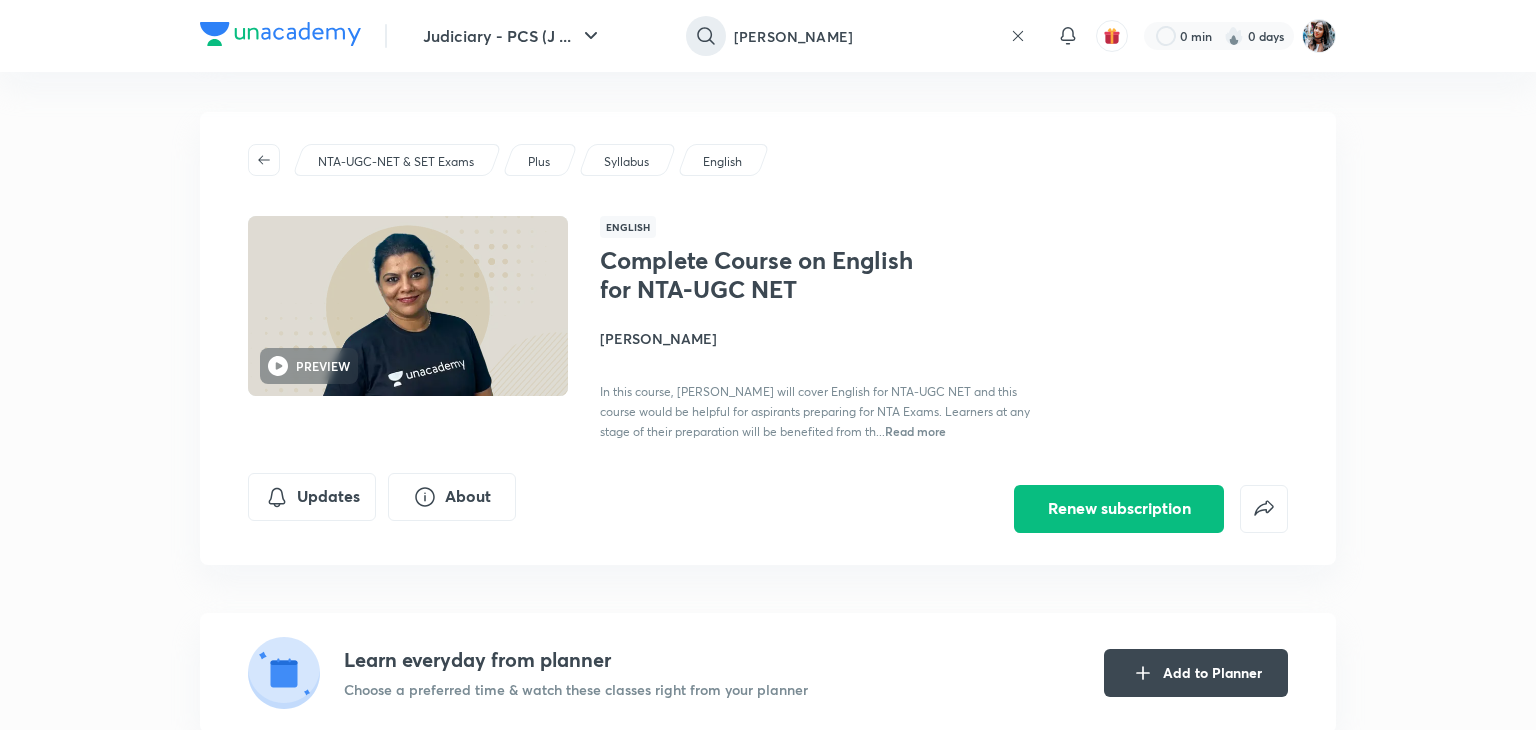 type on "[PERSON_NAME]" 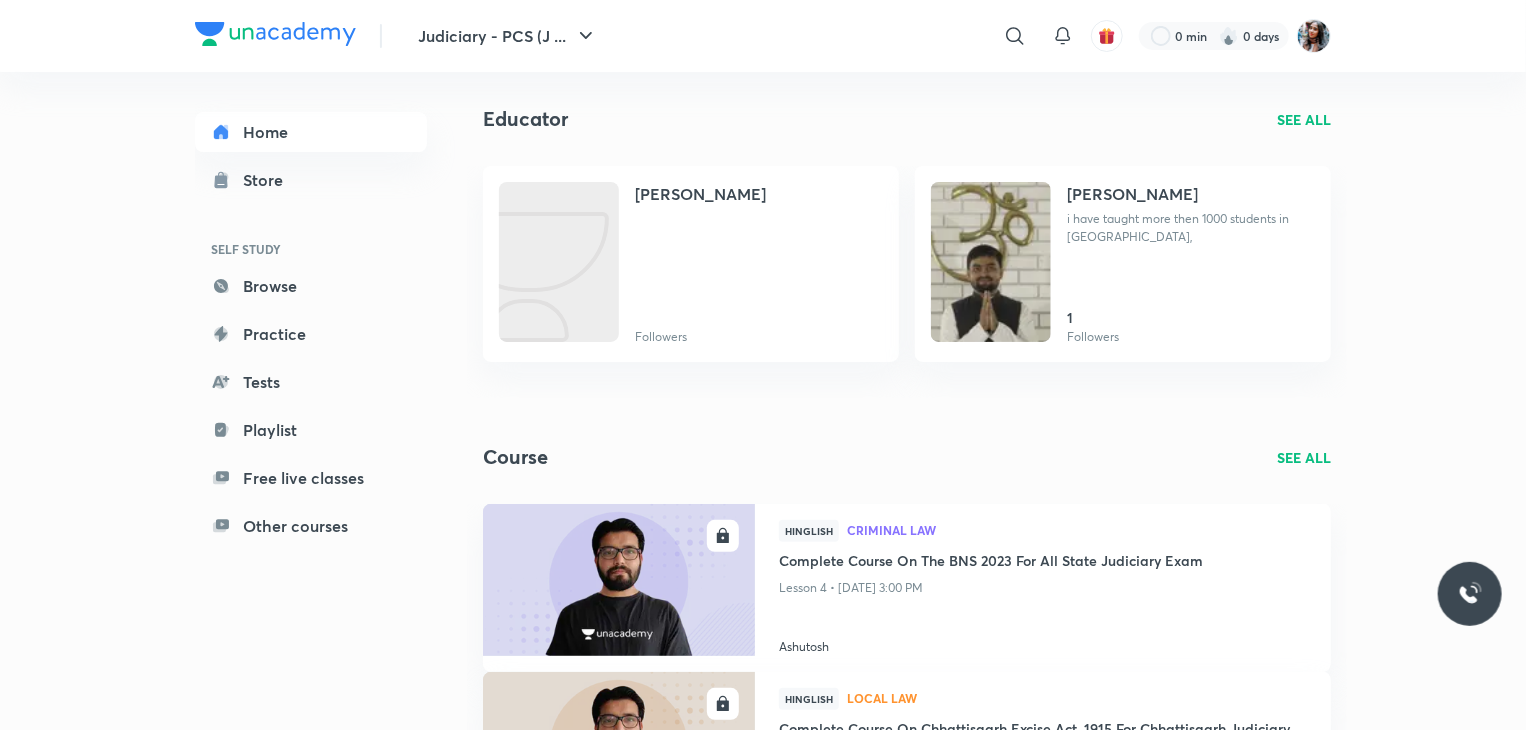 scroll, scrollTop: 83, scrollLeft: 0, axis: vertical 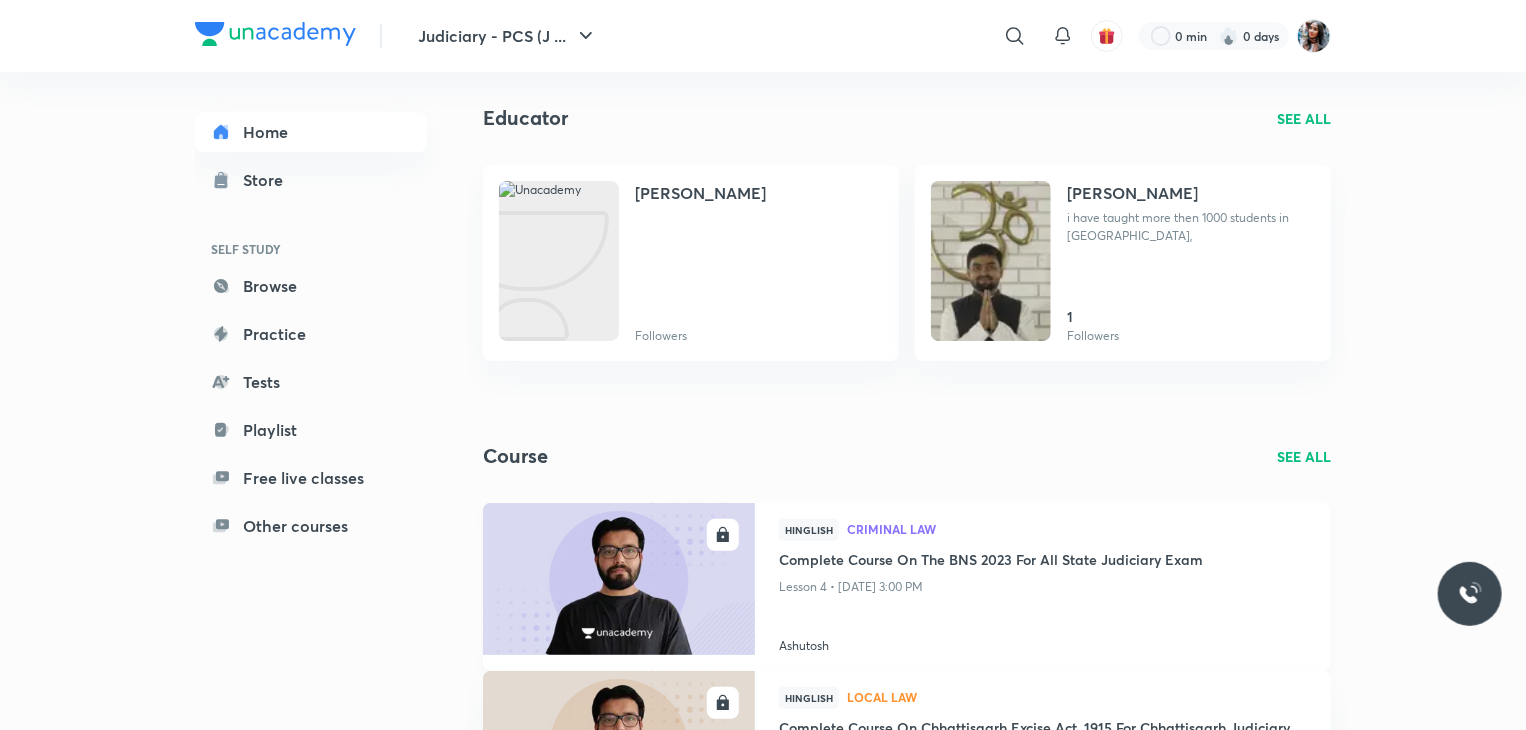 click on "Ashutosh" at bounding box center [1043, 642] 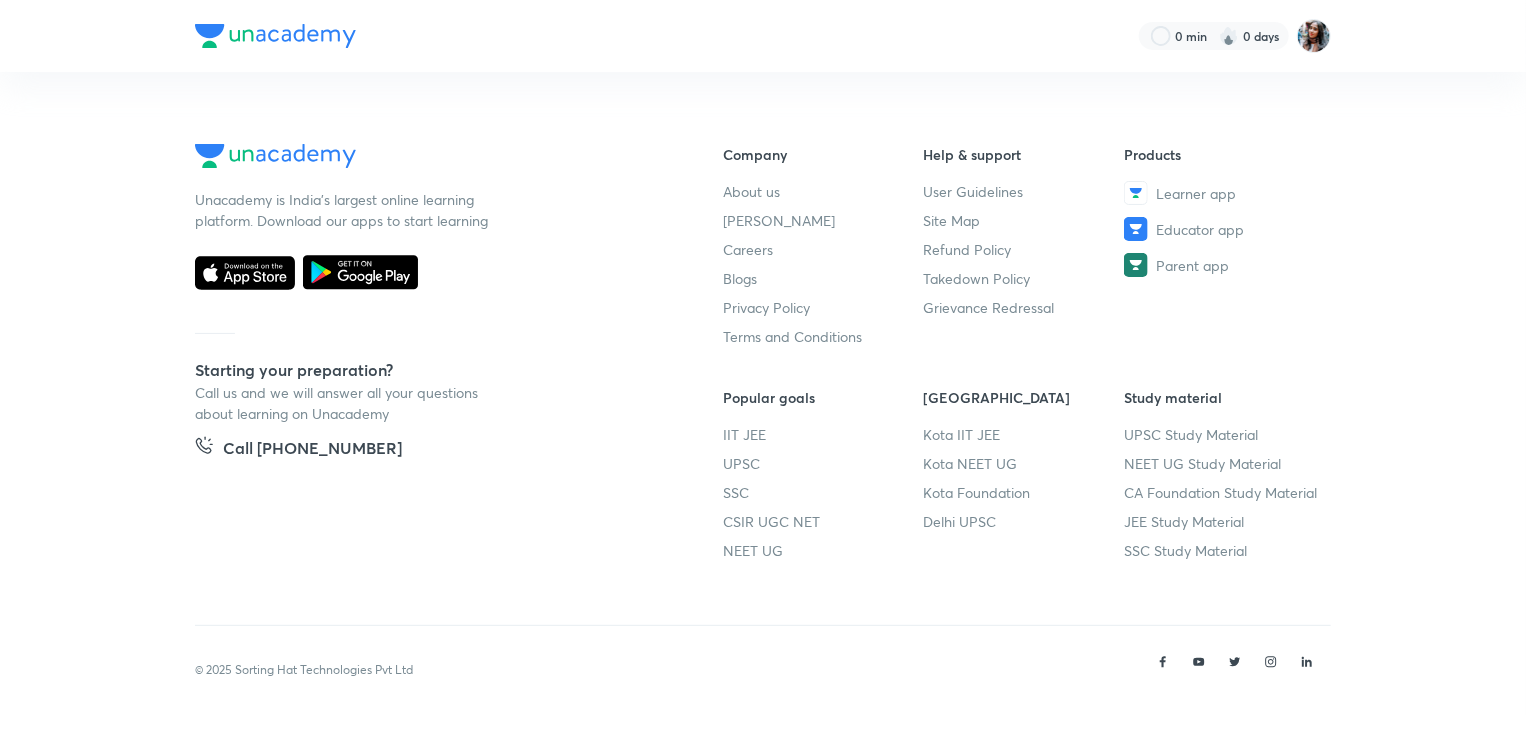 scroll, scrollTop: 0, scrollLeft: 0, axis: both 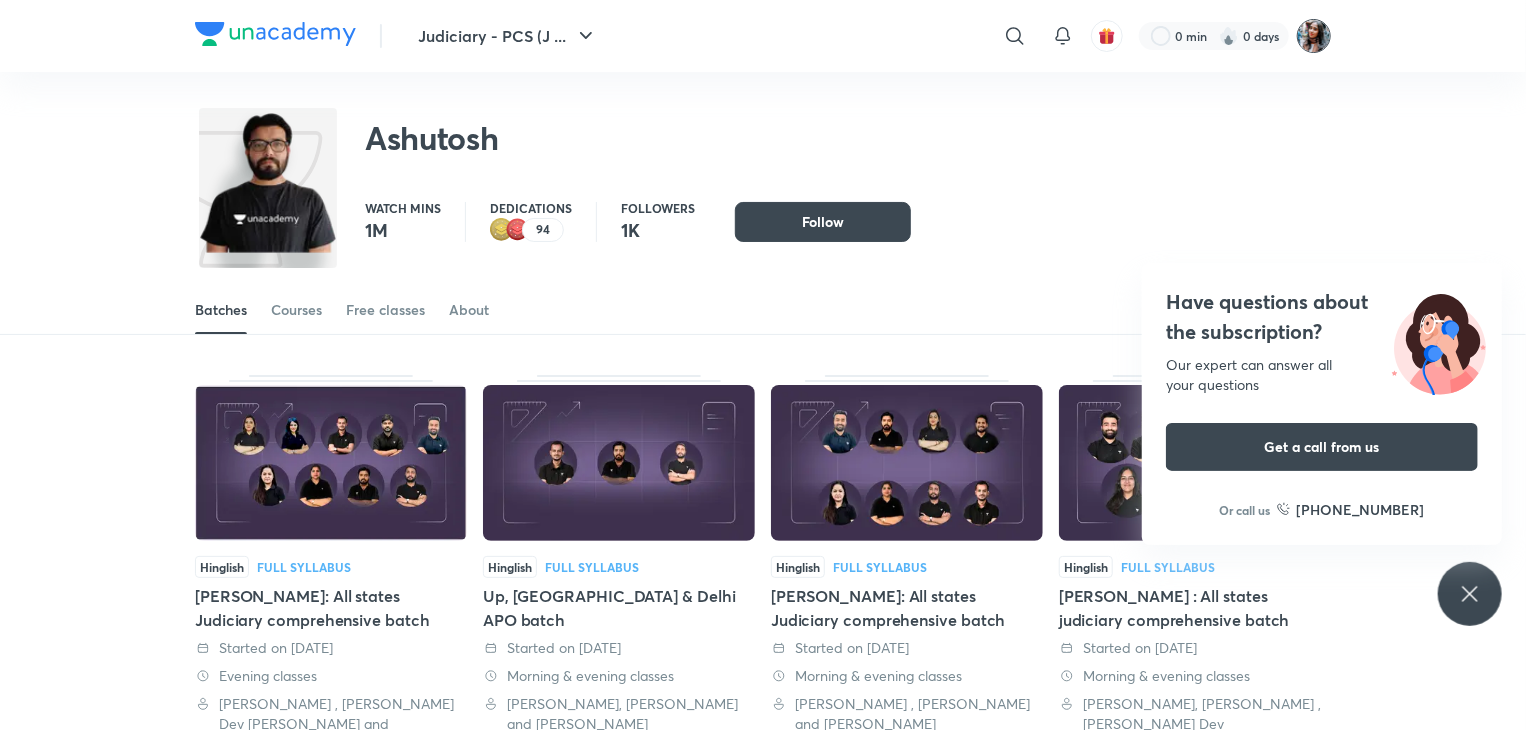 click at bounding box center (1314, 36) 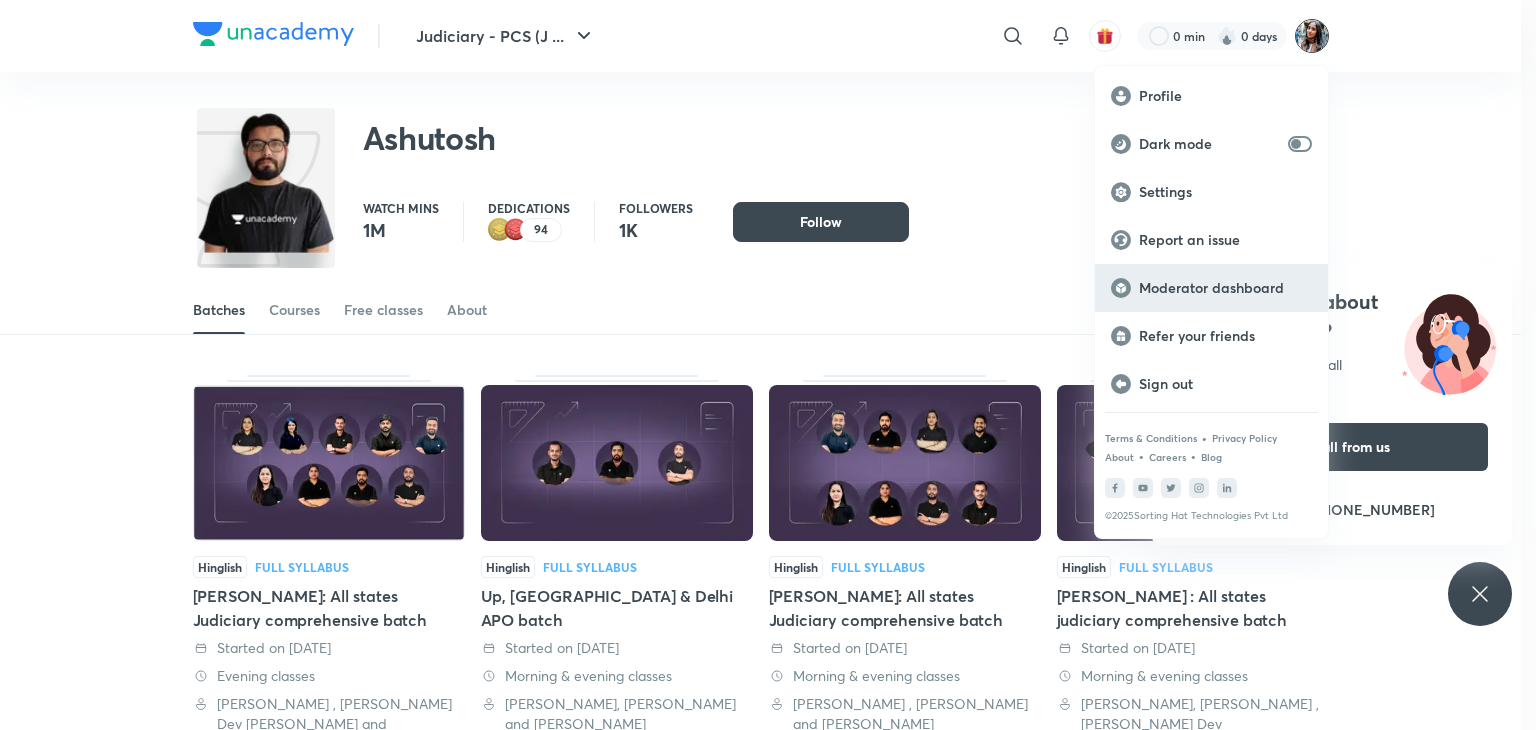 click on "Moderator dashboard" at bounding box center (1225, 288) 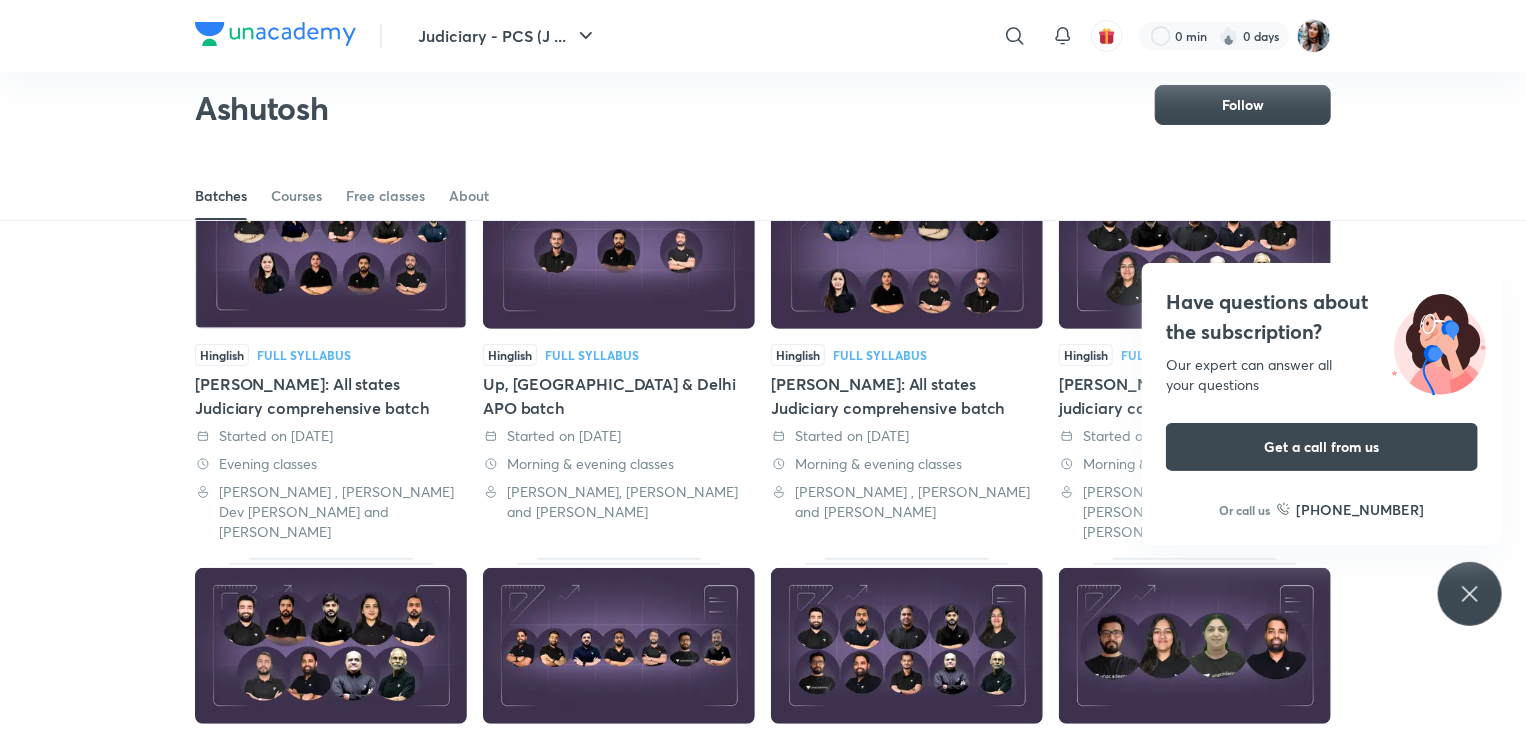scroll, scrollTop: 153, scrollLeft: 0, axis: vertical 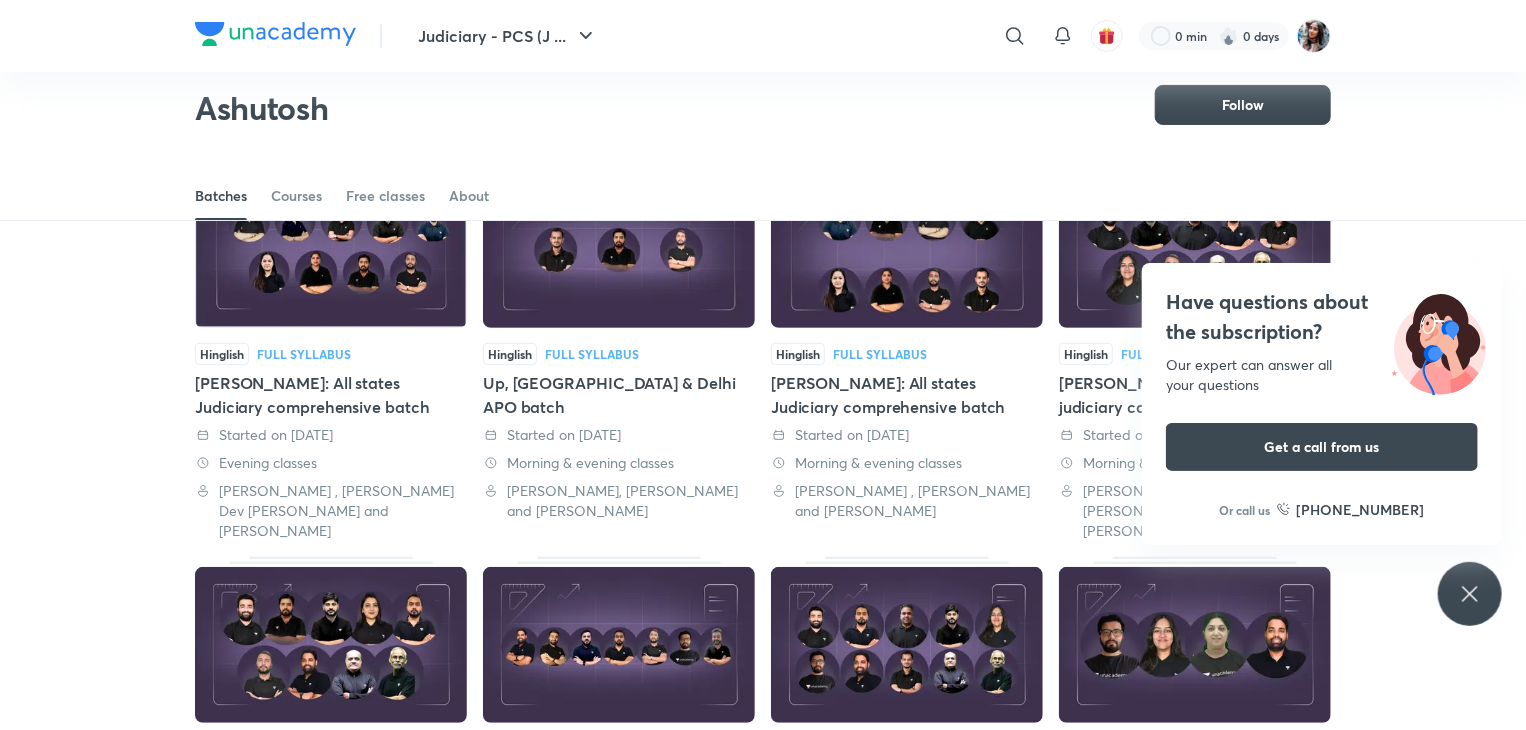 click on "Have questions about the subscription?" at bounding box center [1322, 317] 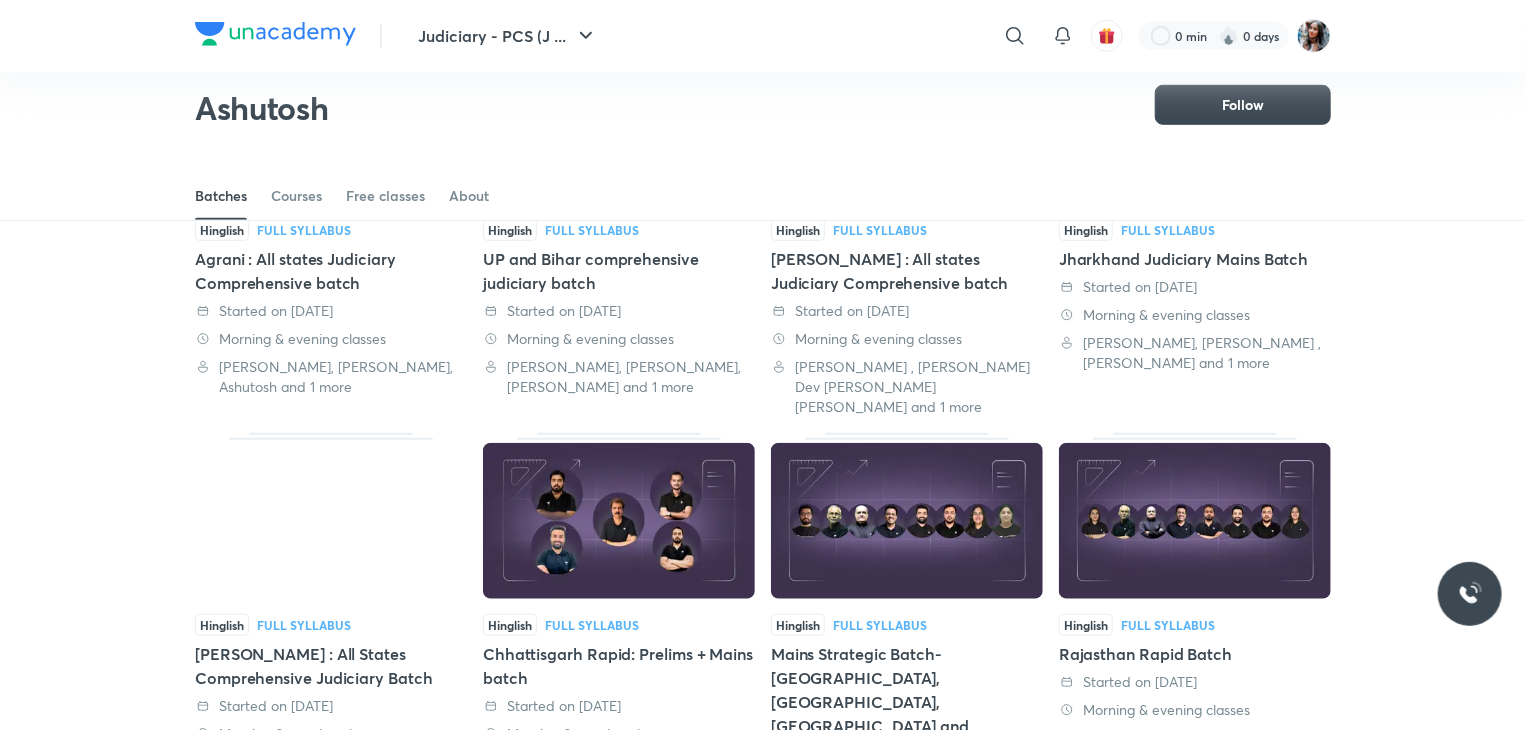 scroll, scrollTop: 754, scrollLeft: 0, axis: vertical 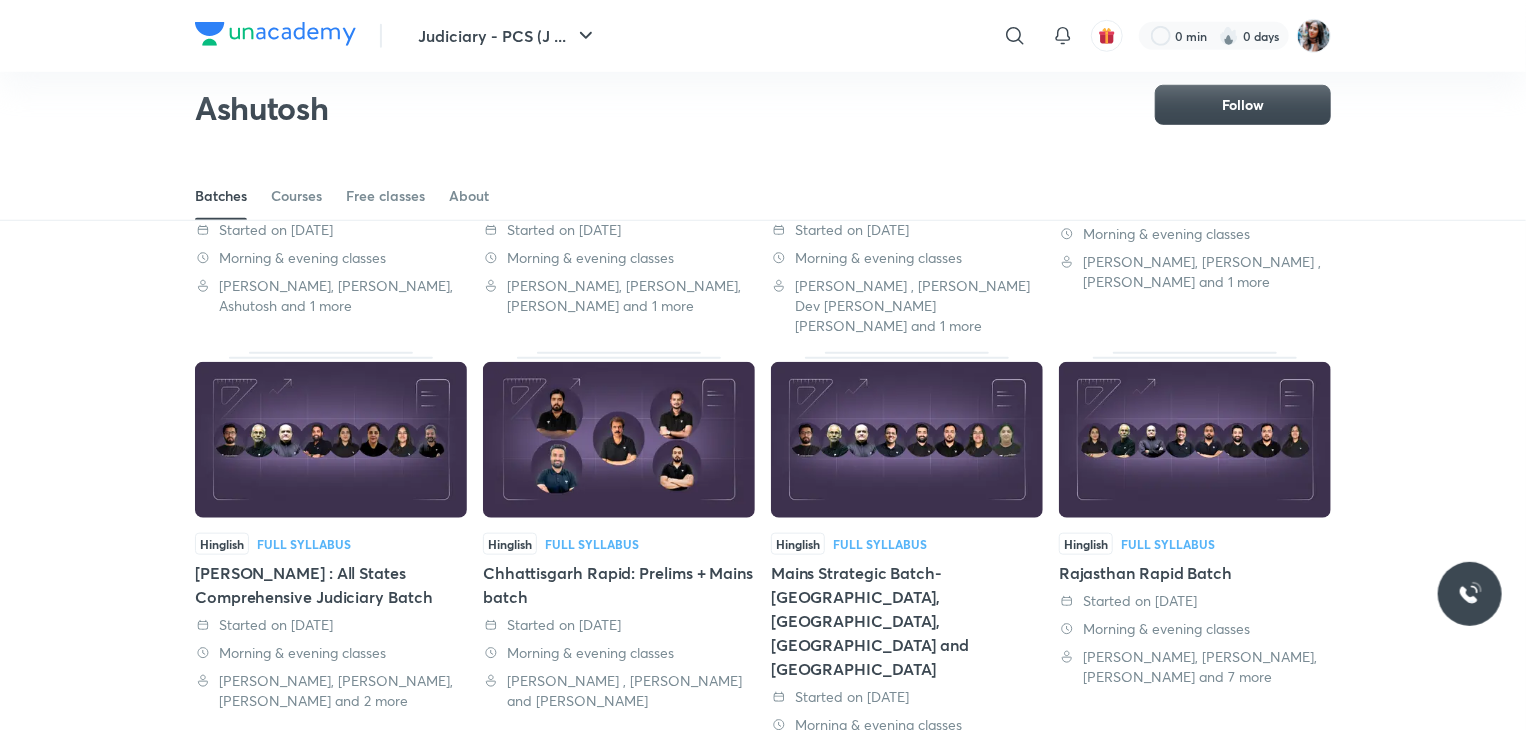 click at bounding box center (619, 440) 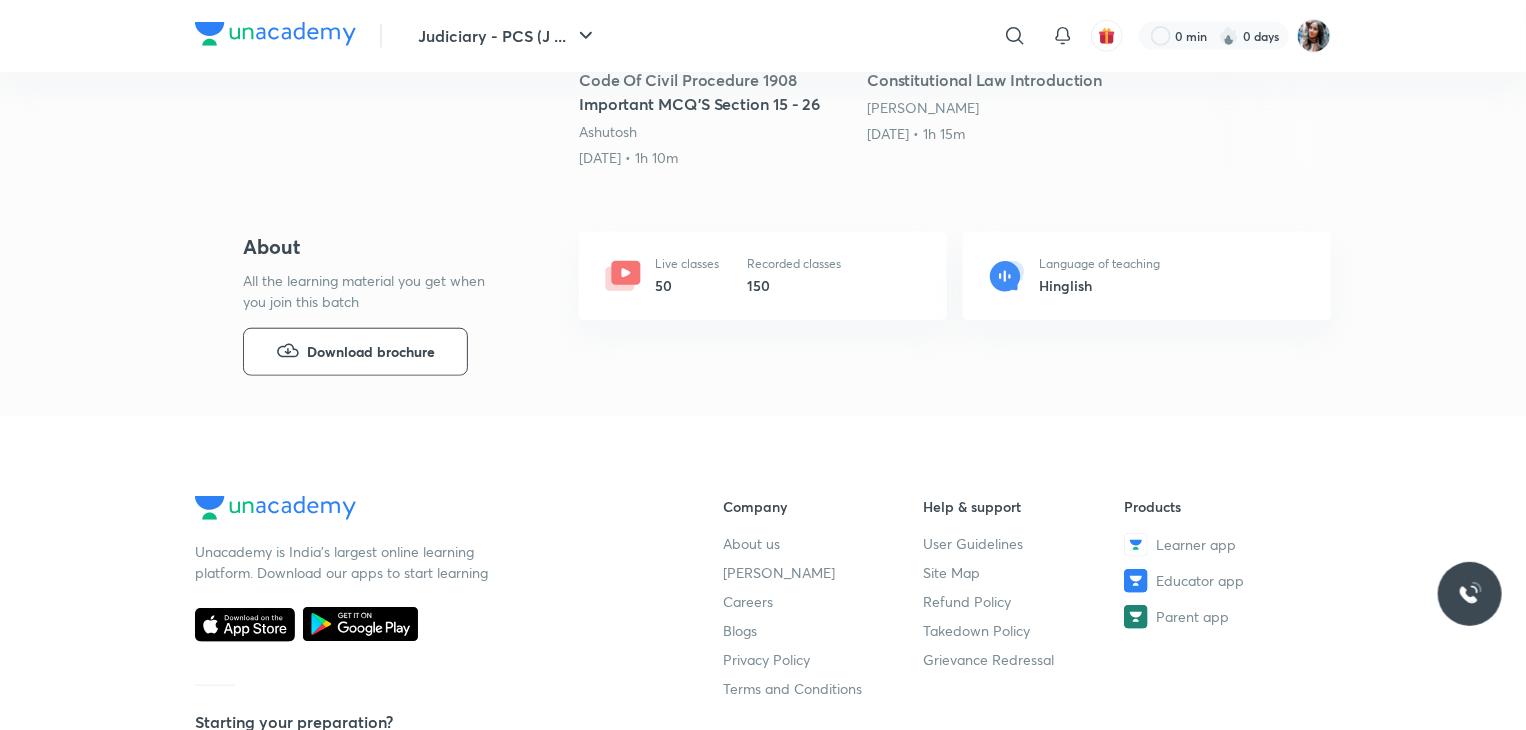 scroll, scrollTop: 0, scrollLeft: 0, axis: both 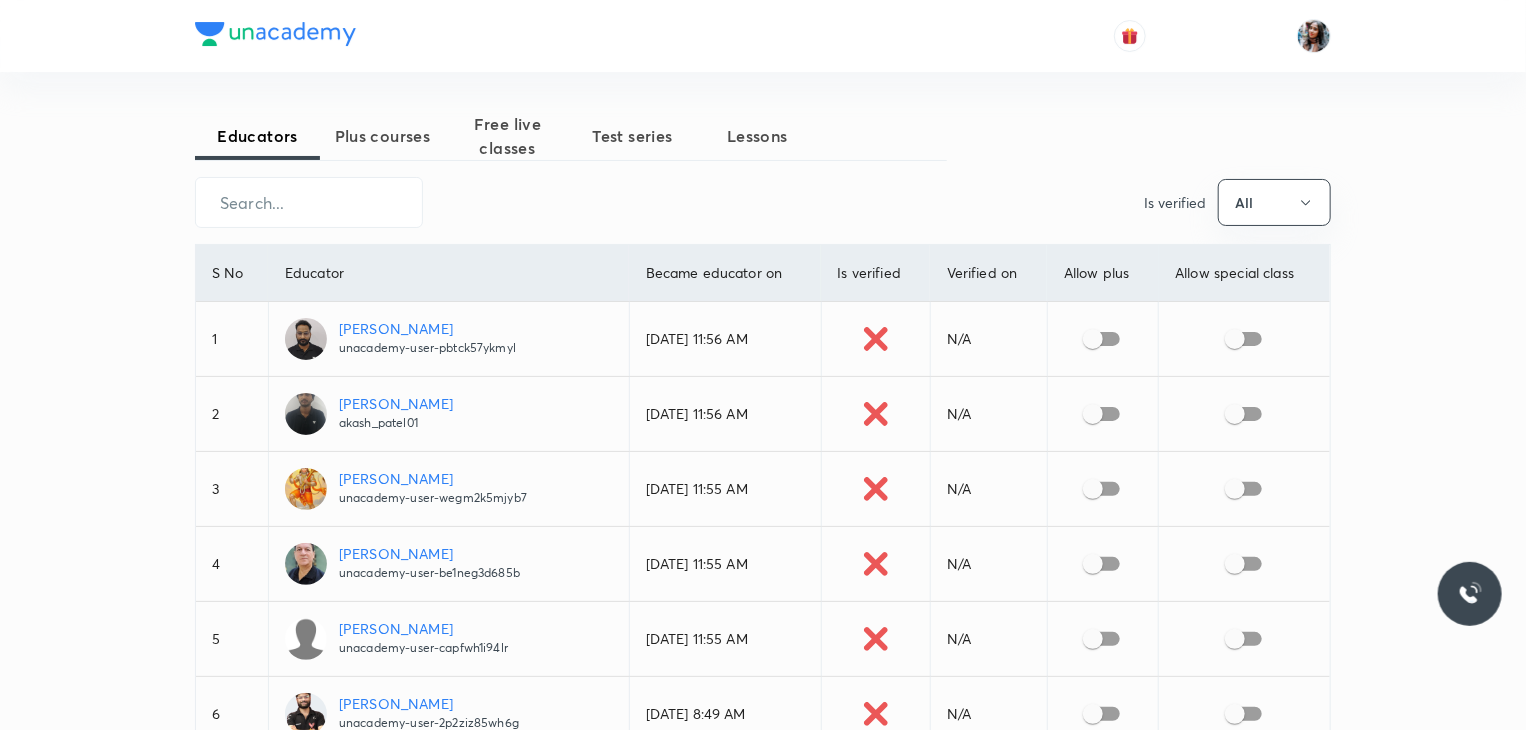 click on "Plus courses" at bounding box center [382, 136] 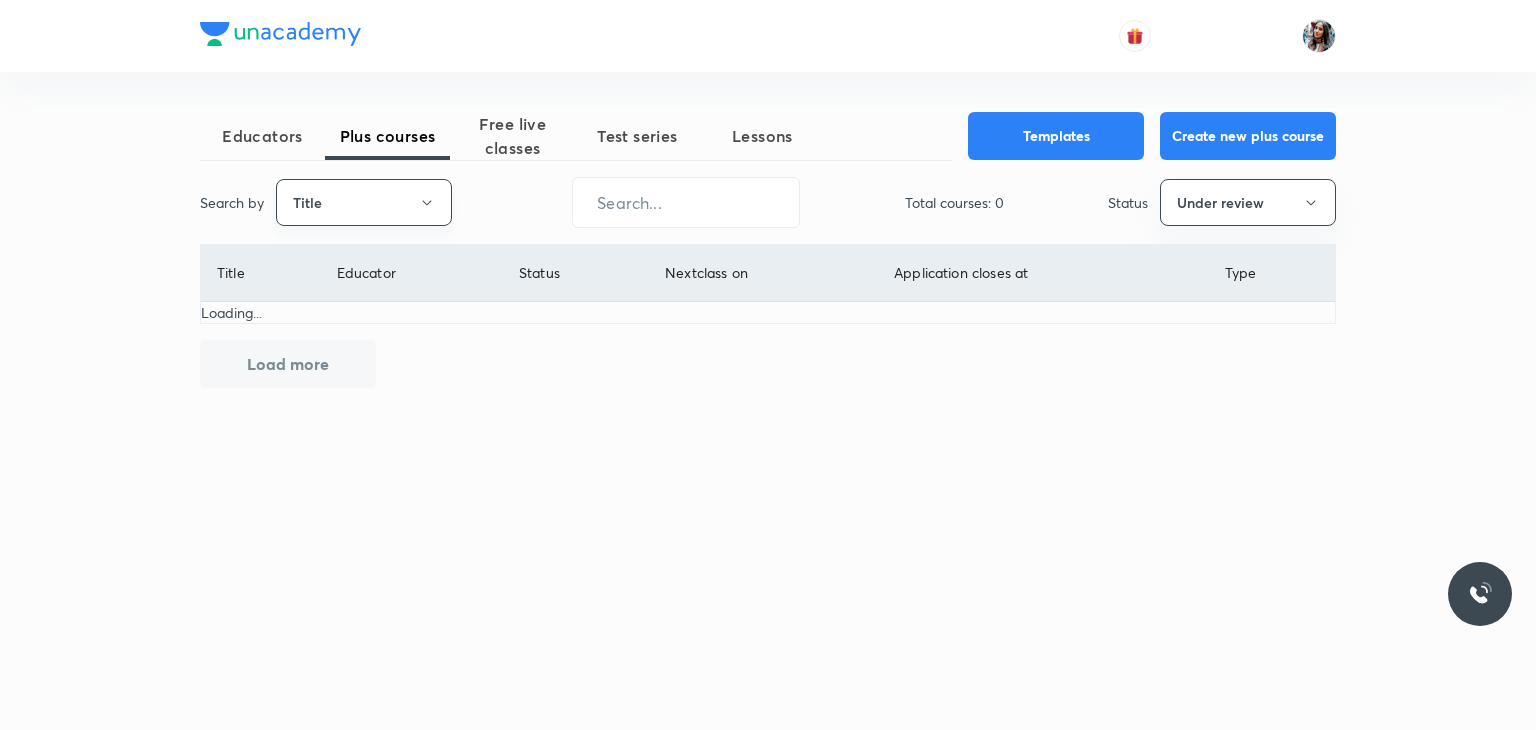 click on "Title" at bounding box center [364, 202] 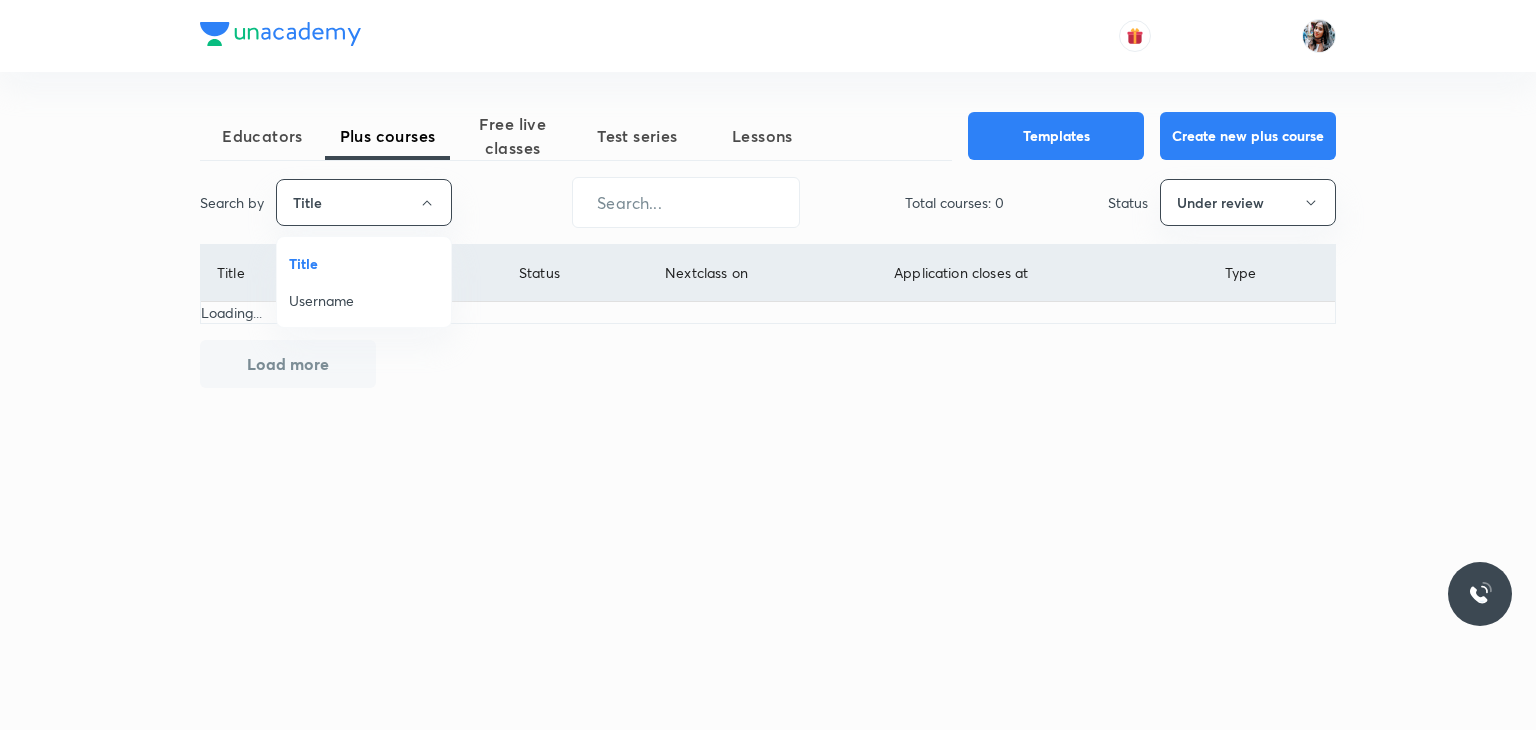 click on "Username" at bounding box center (364, 300) 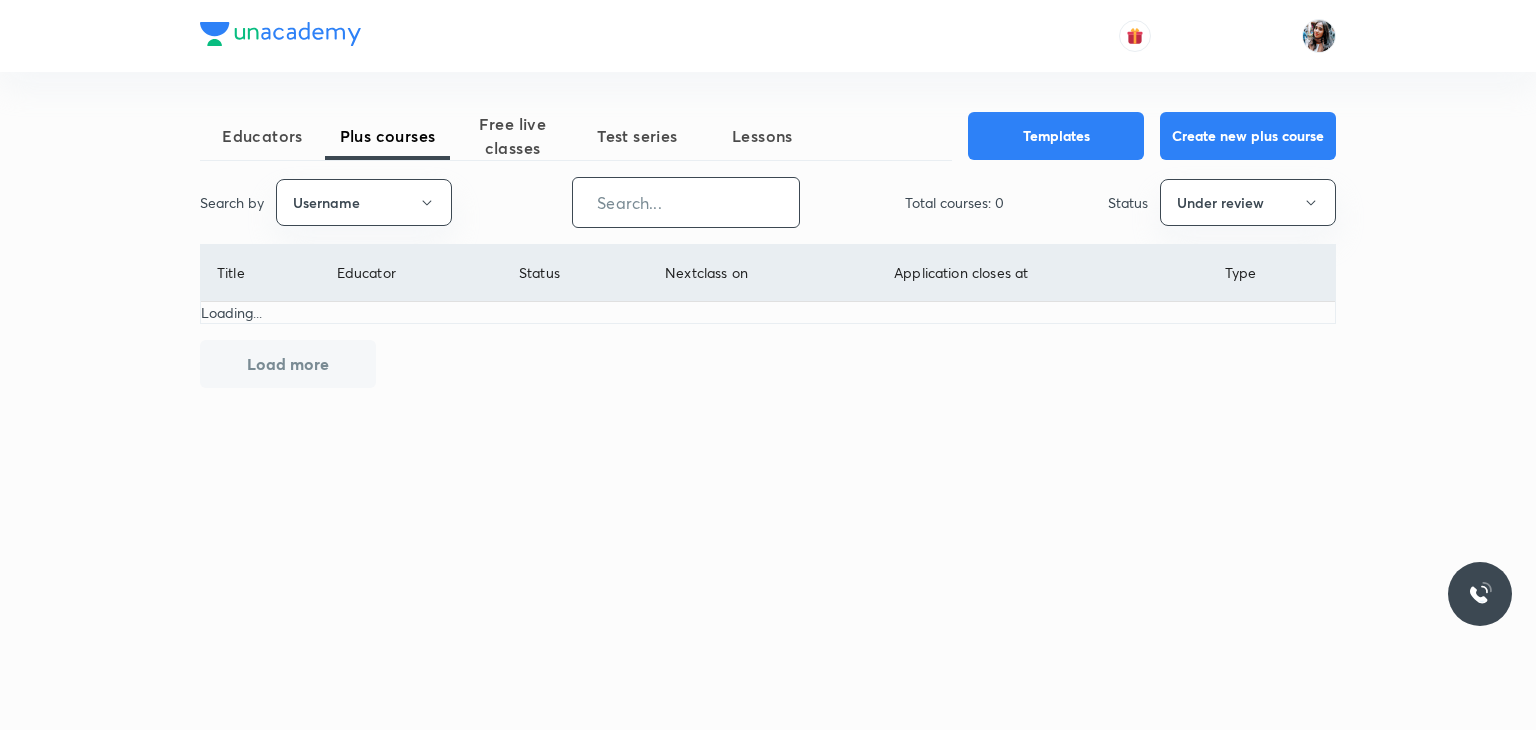 click at bounding box center (686, 202) 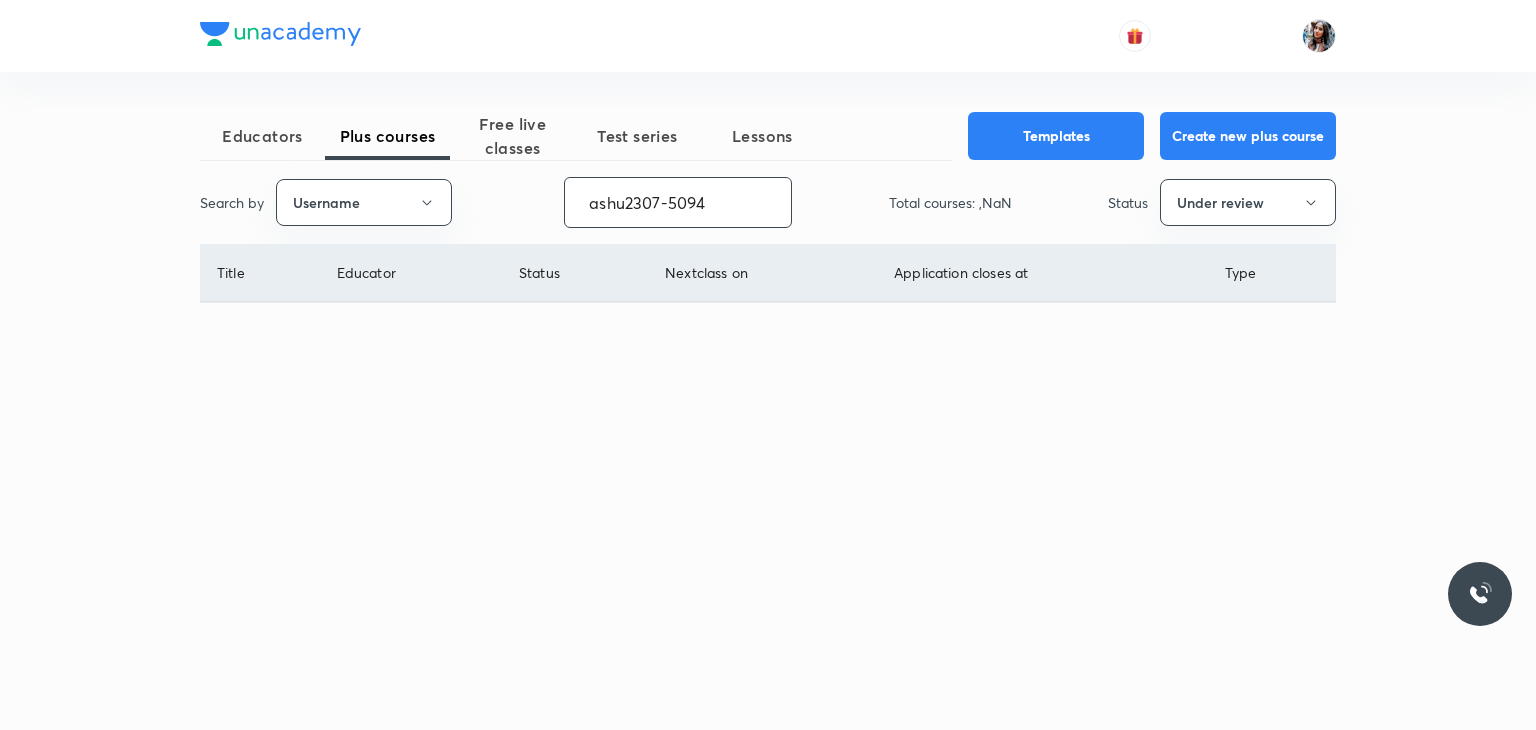 click on "ashu2307-5094" at bounding box center [678, 202] 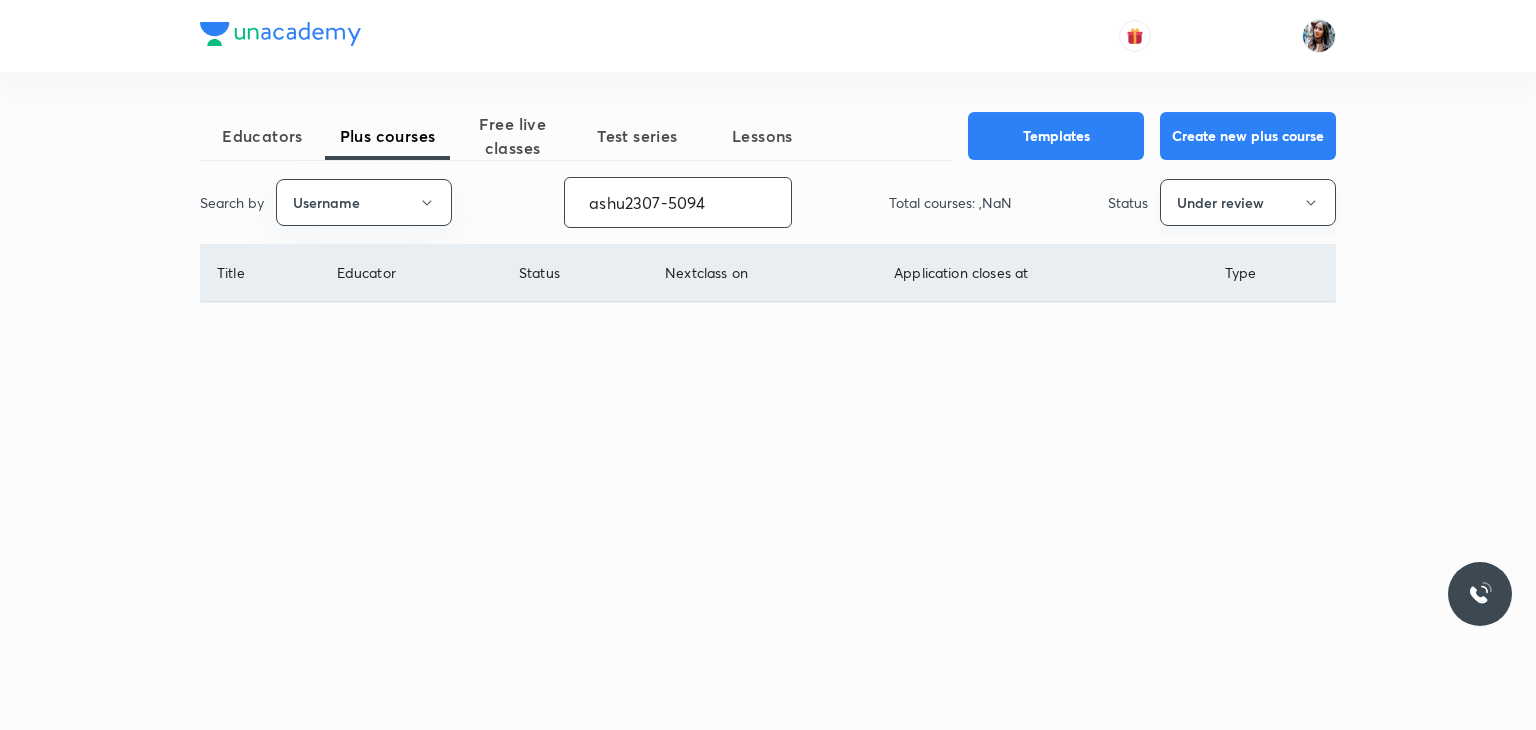 type on "ashu2307-5094" 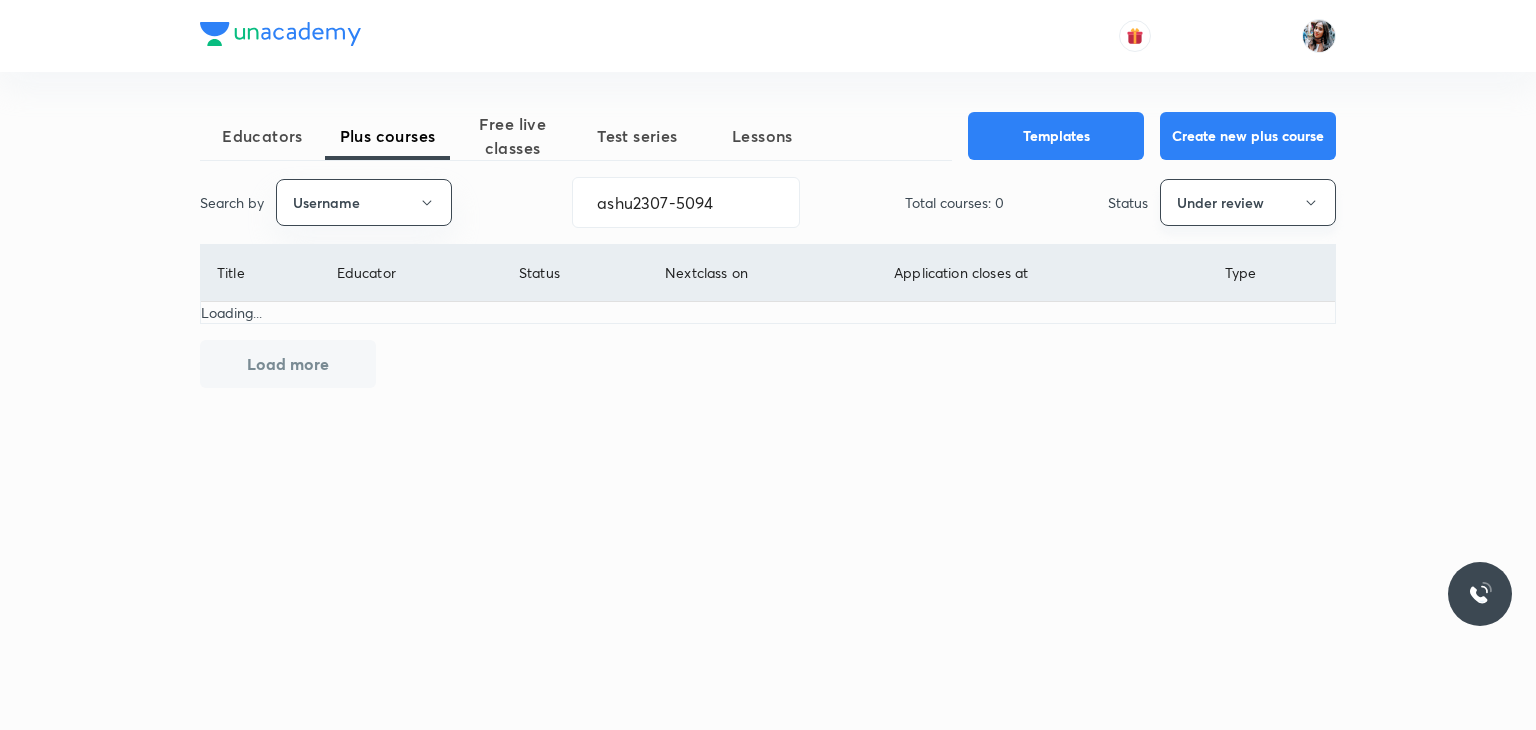 click on "Under review" at bounding box center (1248, 202) 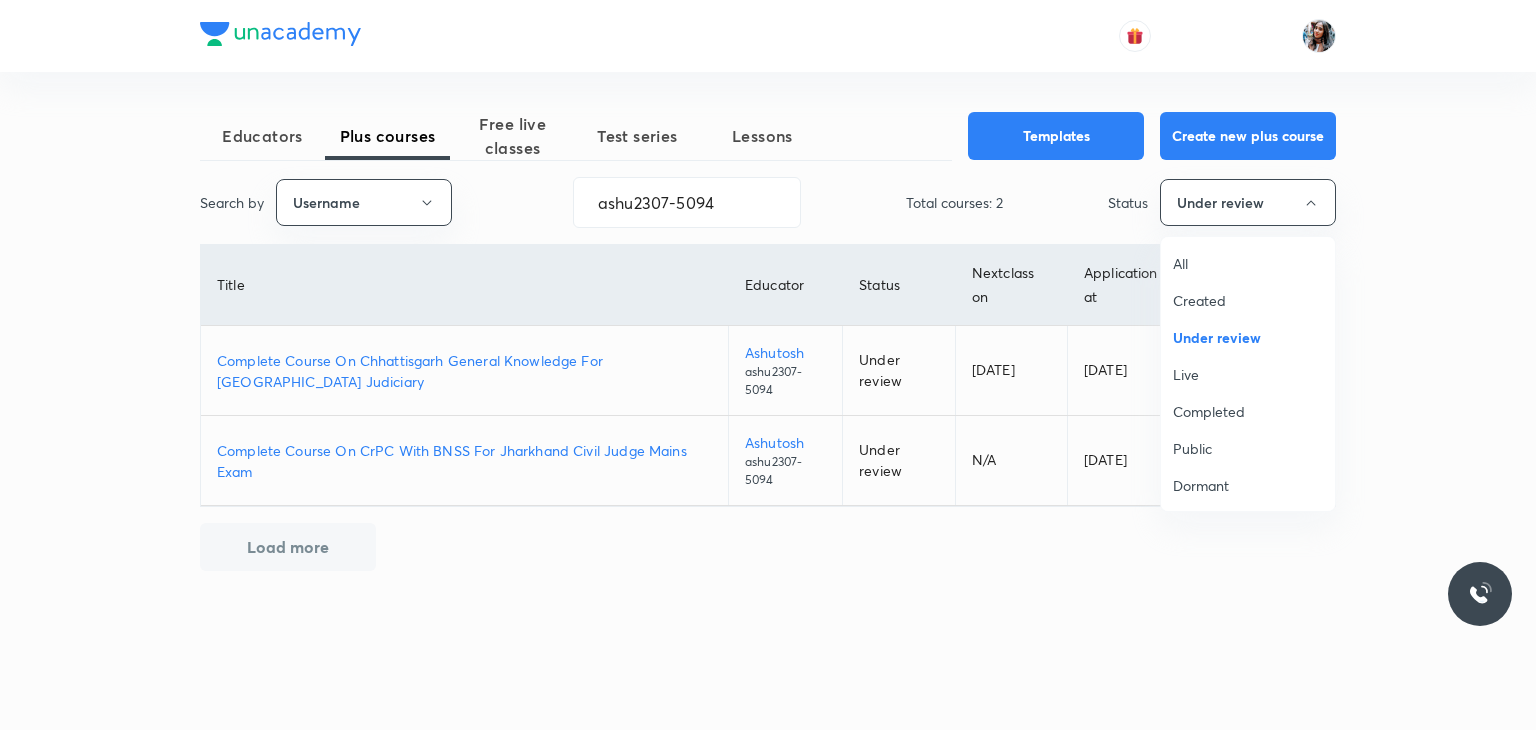 click on "All" at bounding box center [1248, 263] 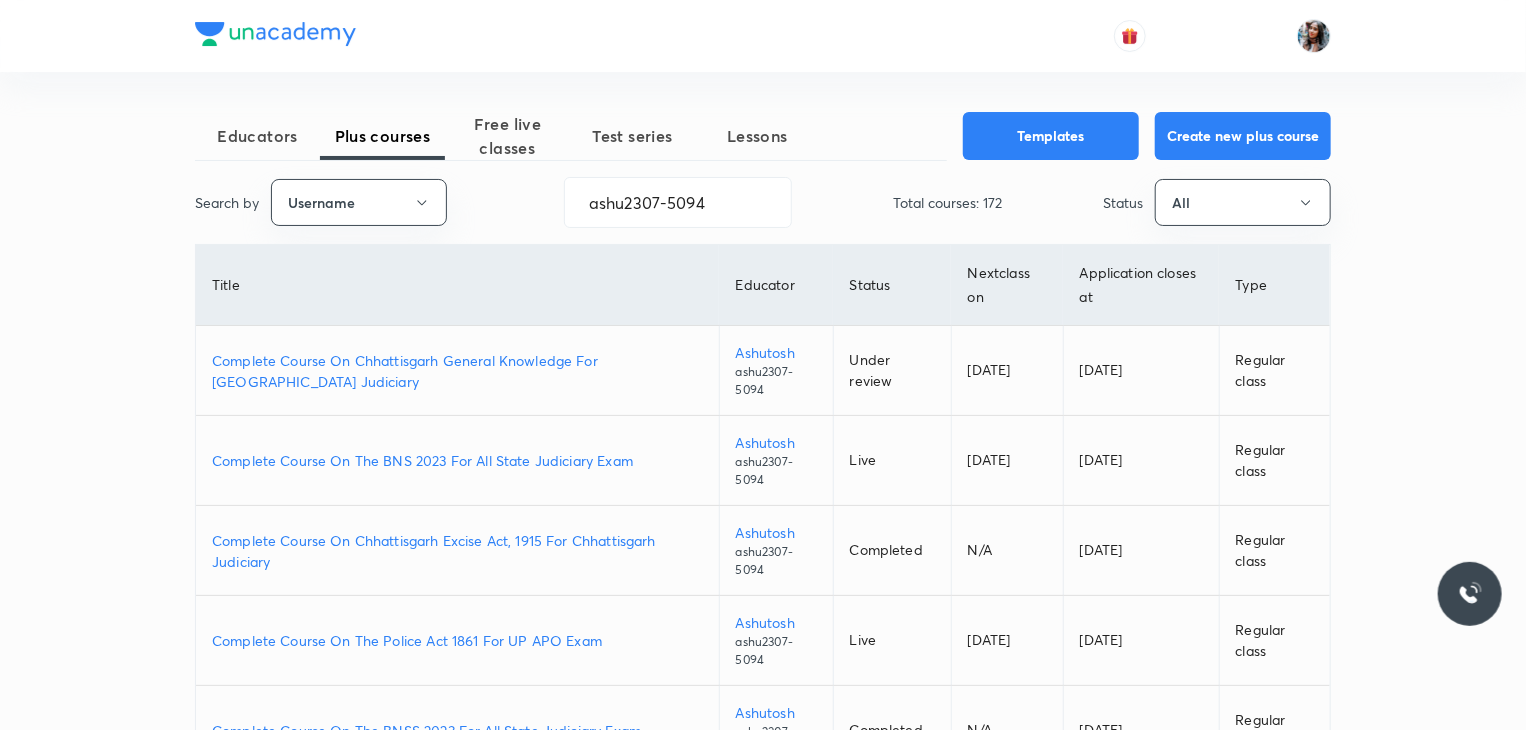 click on "Complete Course On Chhattisgarh General Knowledge For Chhattisgarh Judiciary" at bounding box center [457, 371] 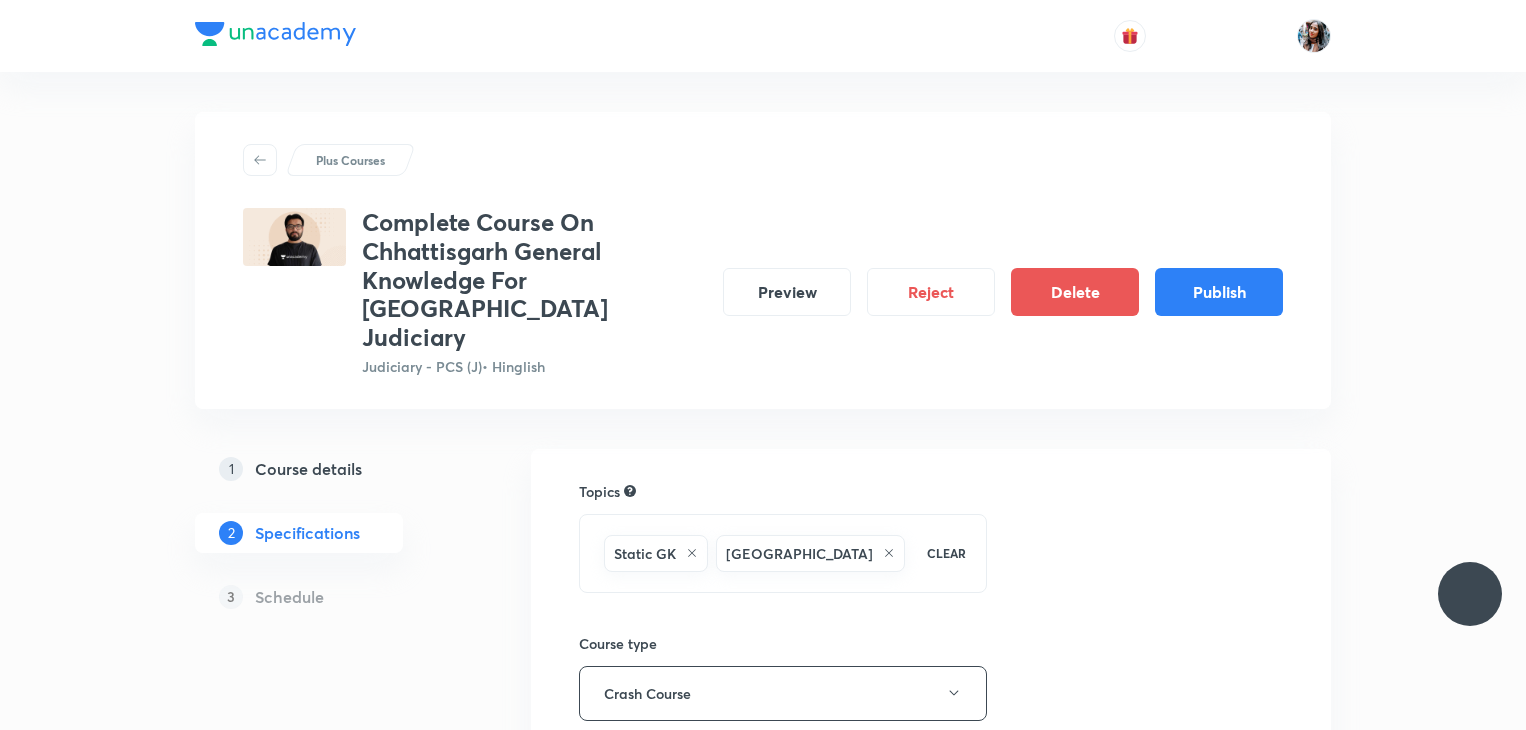 scroll, scrollTop: 0, scrollLeft: 0, axis: both 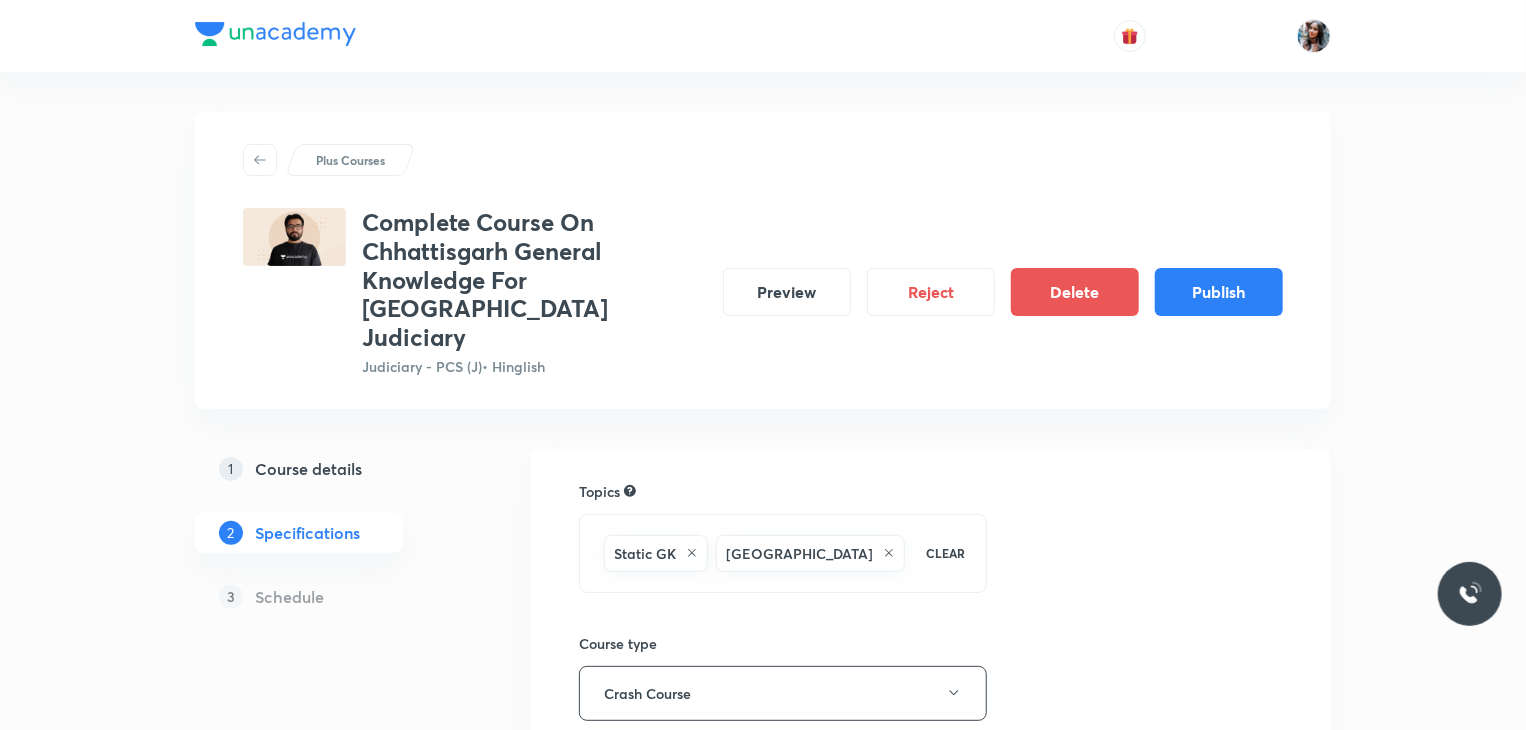 click on "Course details" at bounding box center (308, 469) 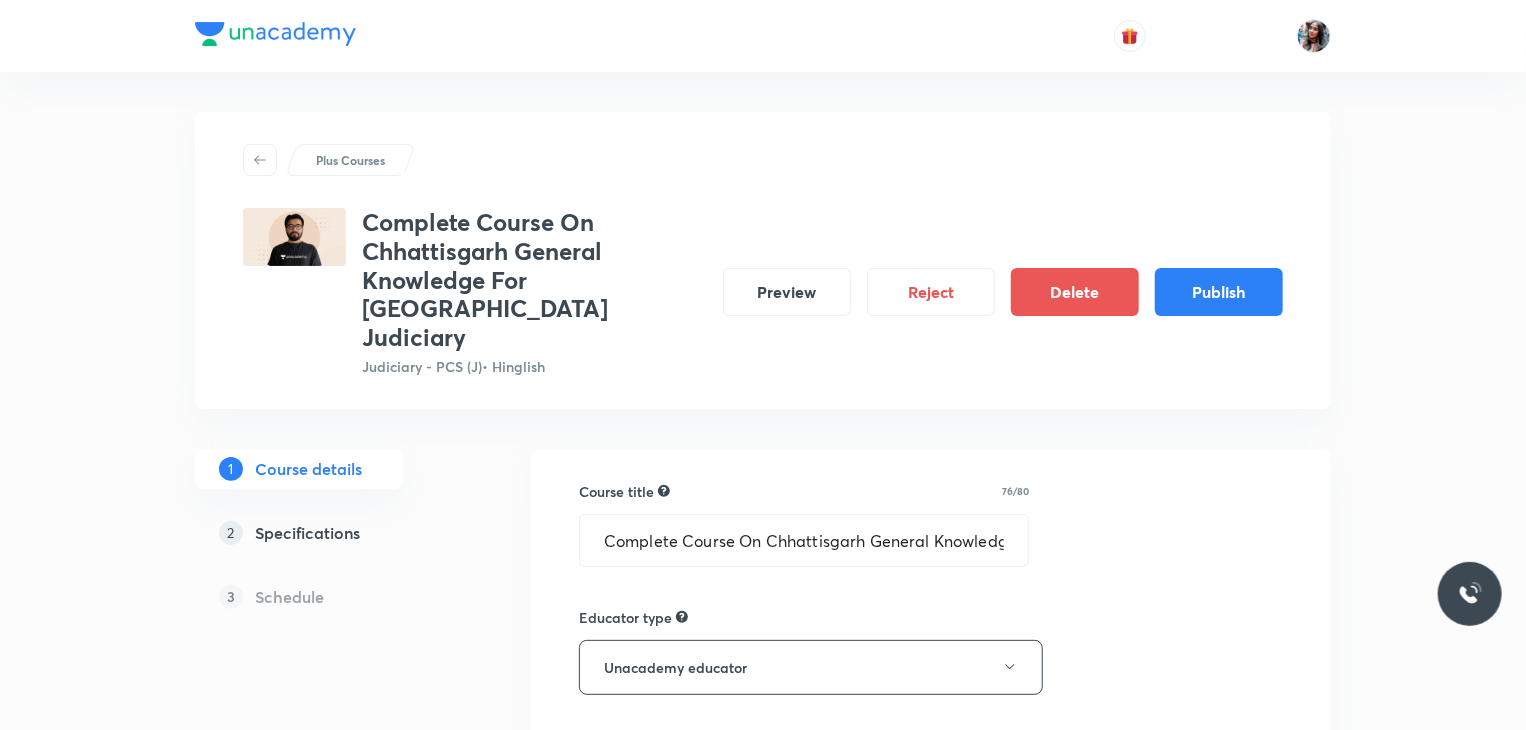 type on "Judiciary - PCS (J)" 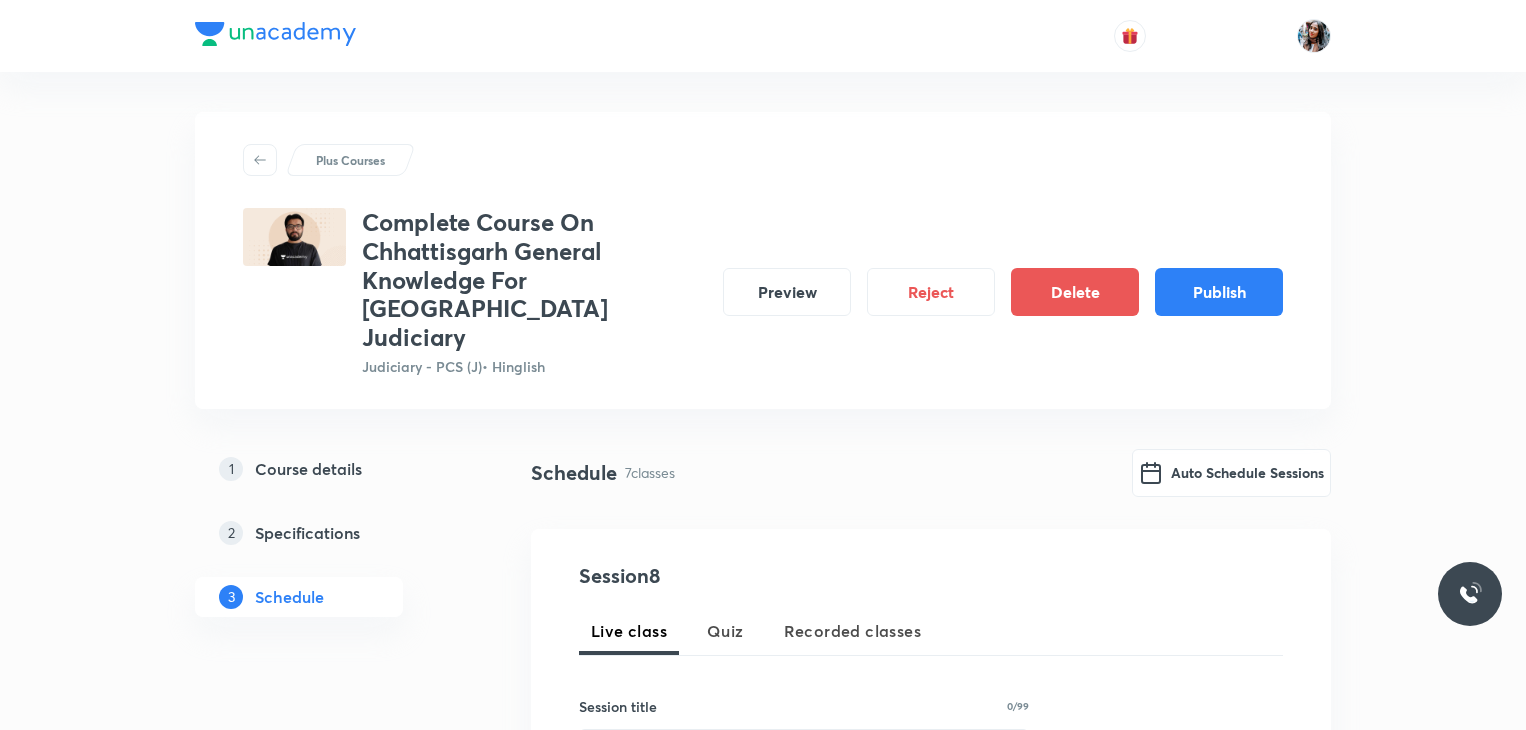 scroll, scrollTop: 0, scrollLeft: 0, axis: both 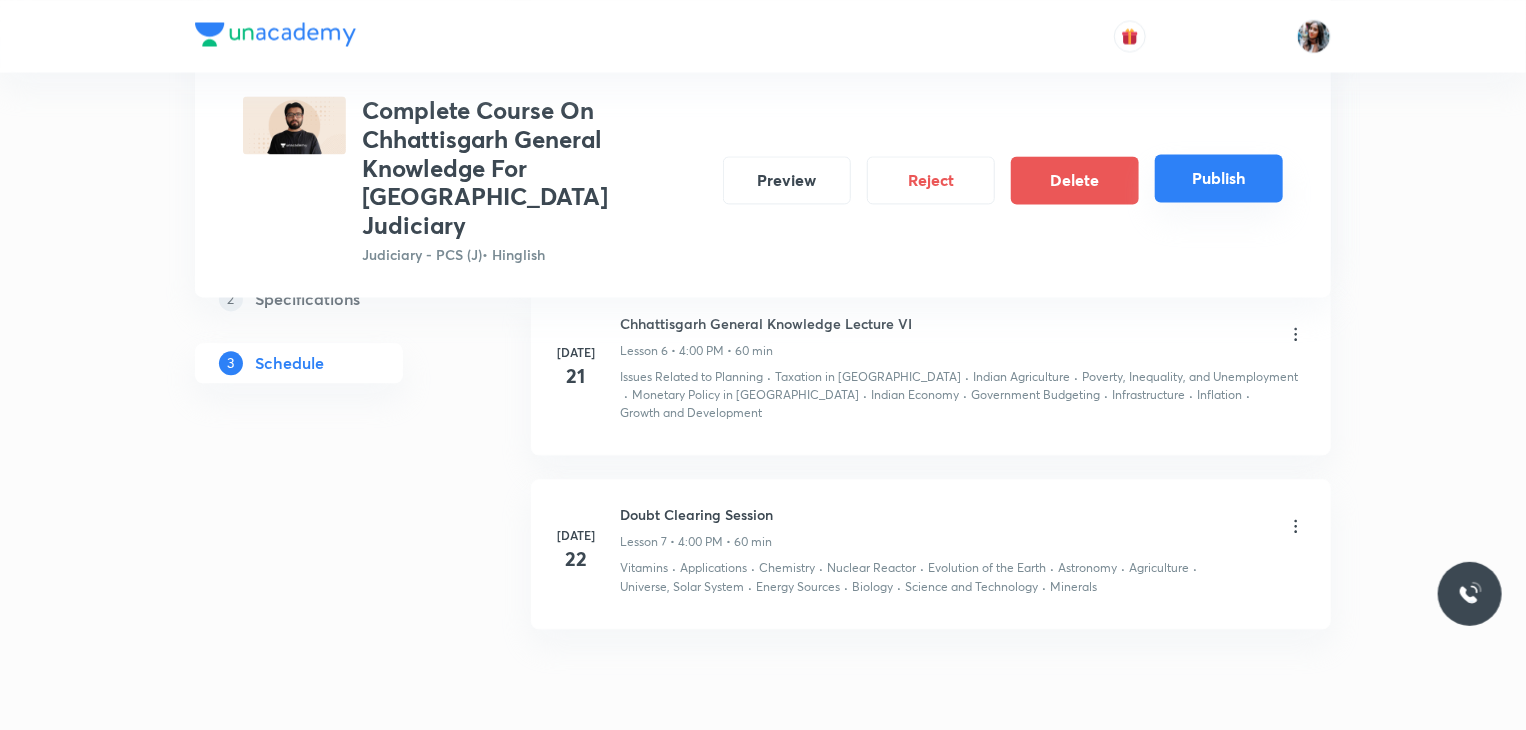click on "Publish" at bounding box center (1219, 178) 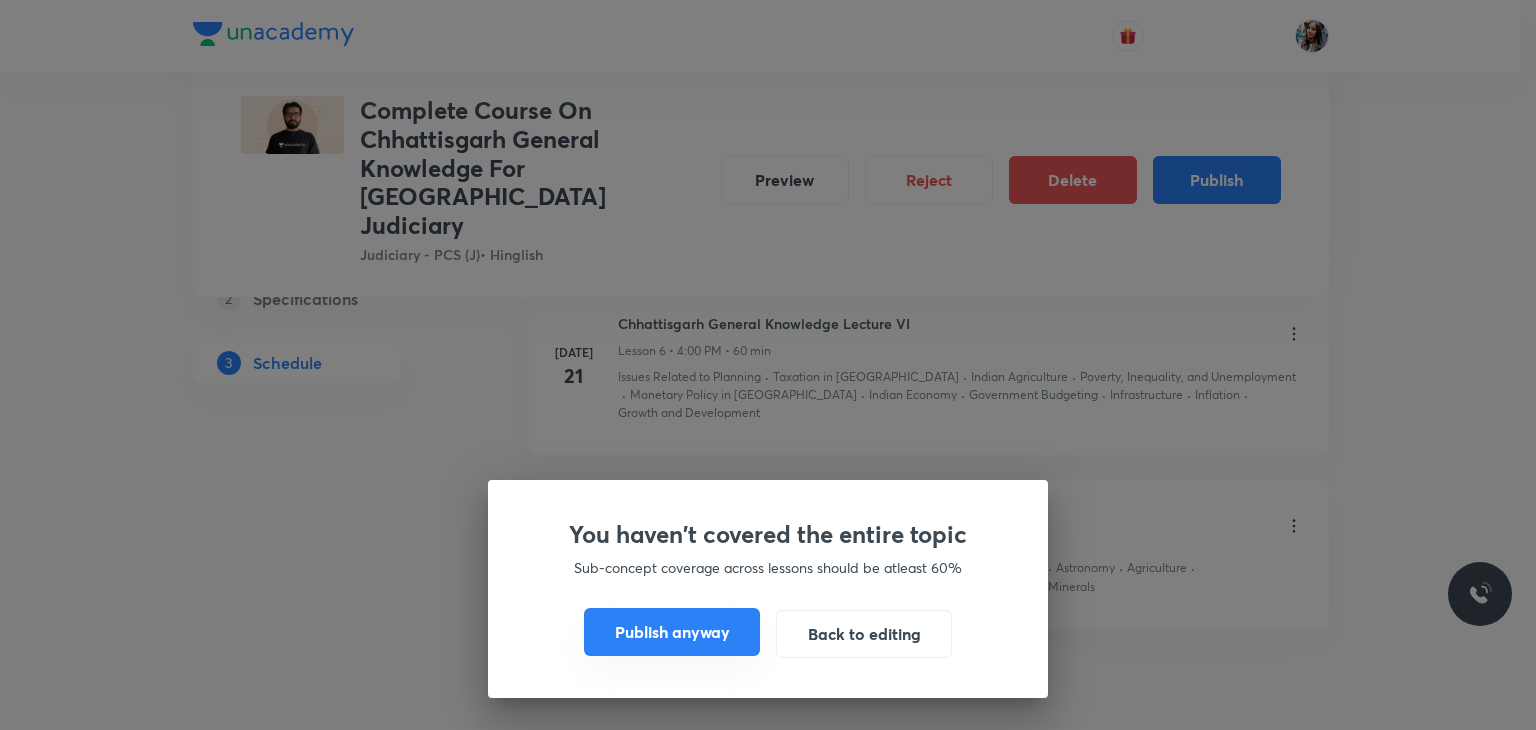 click on "Publish anyway" at bounding box center [672, 632] 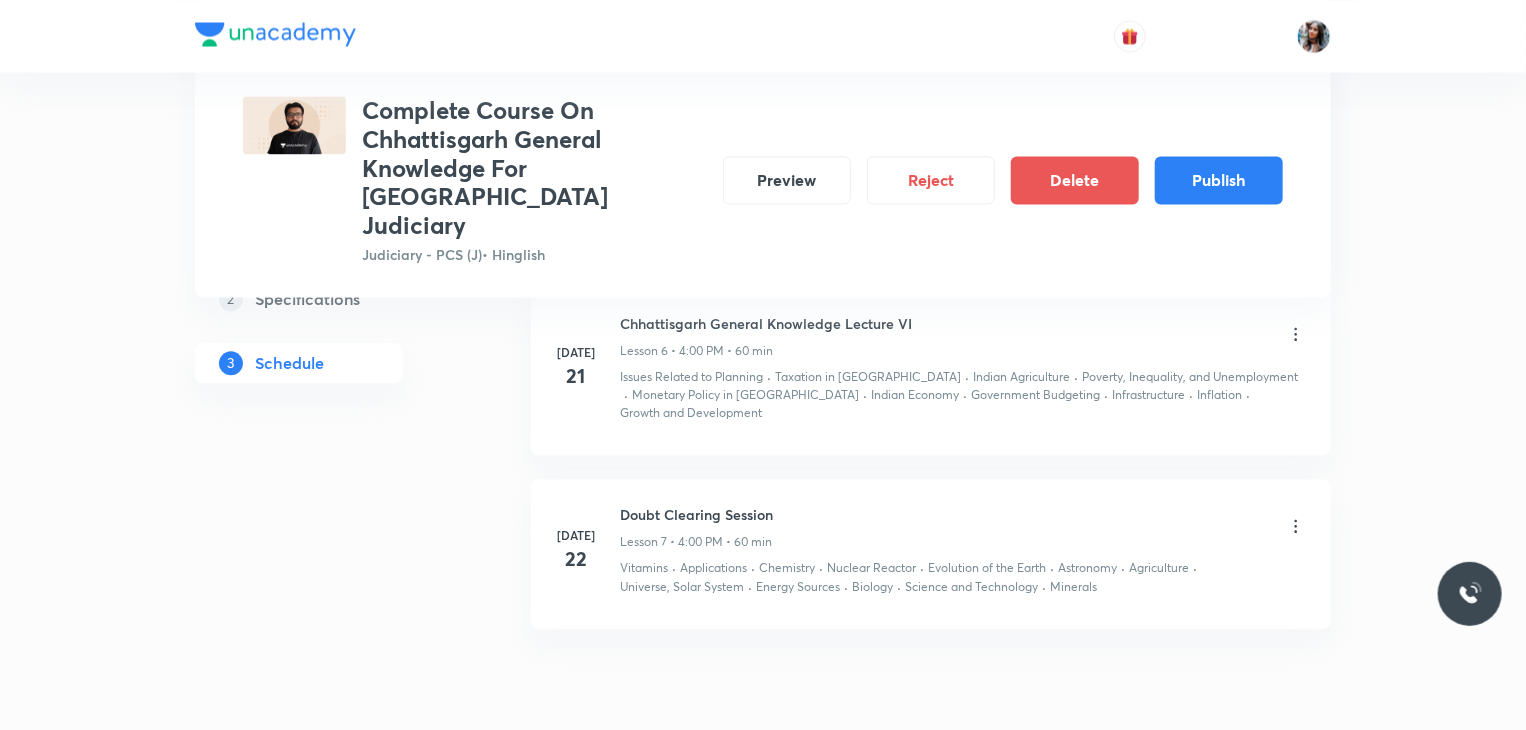 scroll, scrollTop: 1995, scrollLeft: 0, axis: vertical 